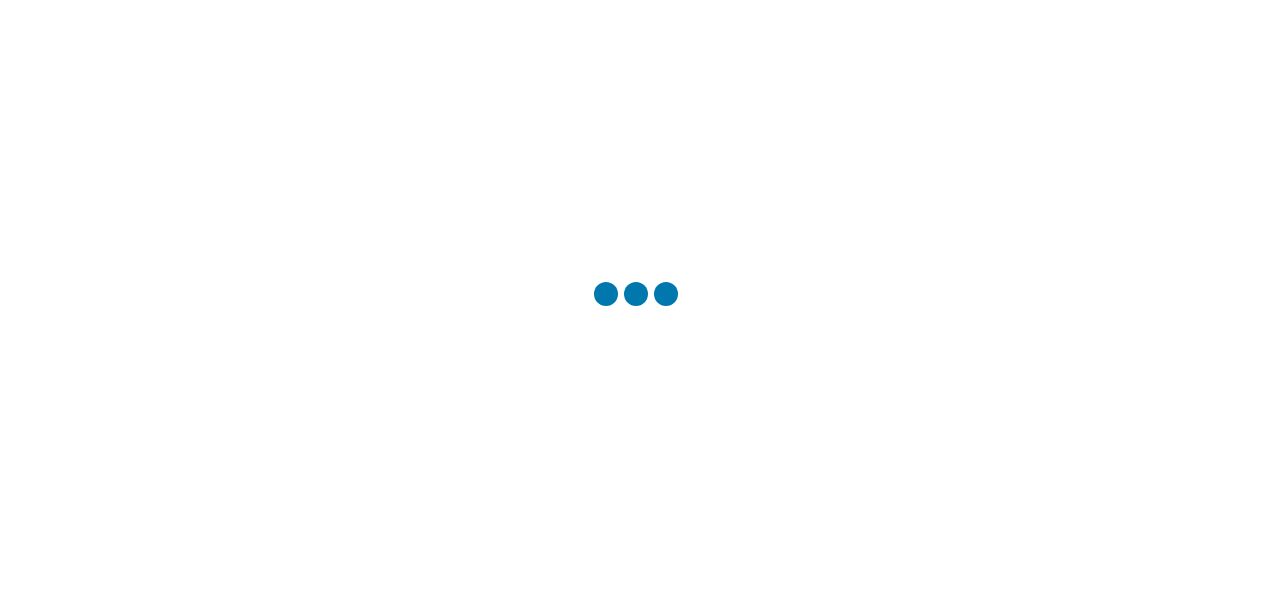 scroll, scrollTop: 0, scrollLeft: 0, axis: both 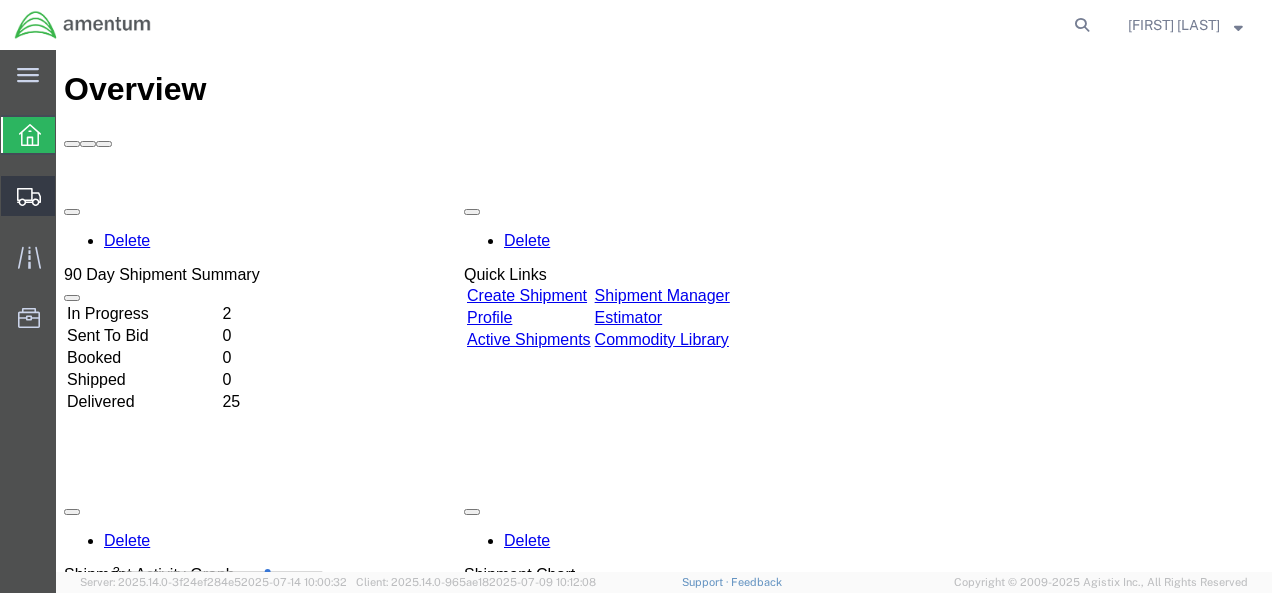 click on "Create from Template" 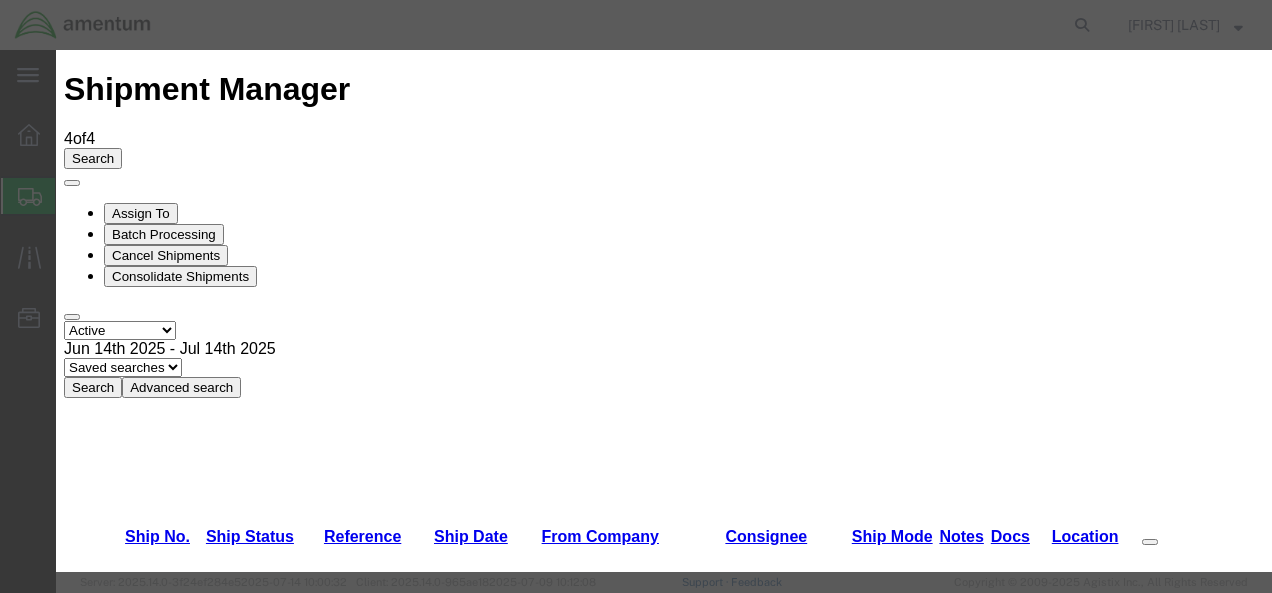 click on "[LOCATION] T-34 TO [FIRST] - PARTS" at bounding box center [242, 3646] 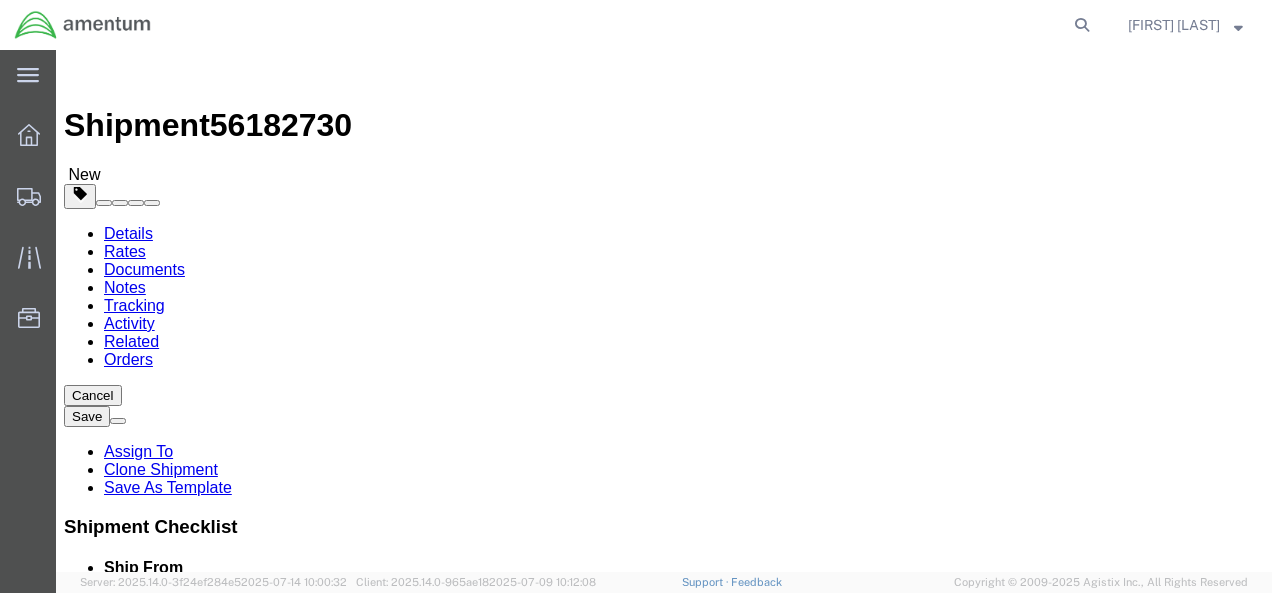 select 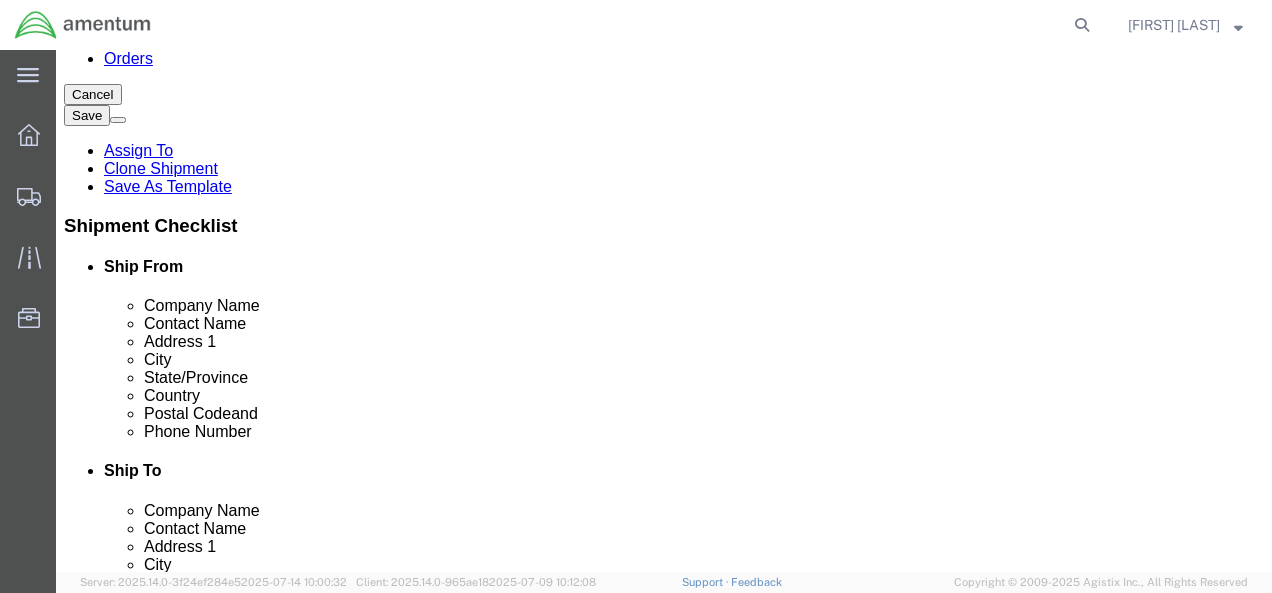 type on "[PHONE]" 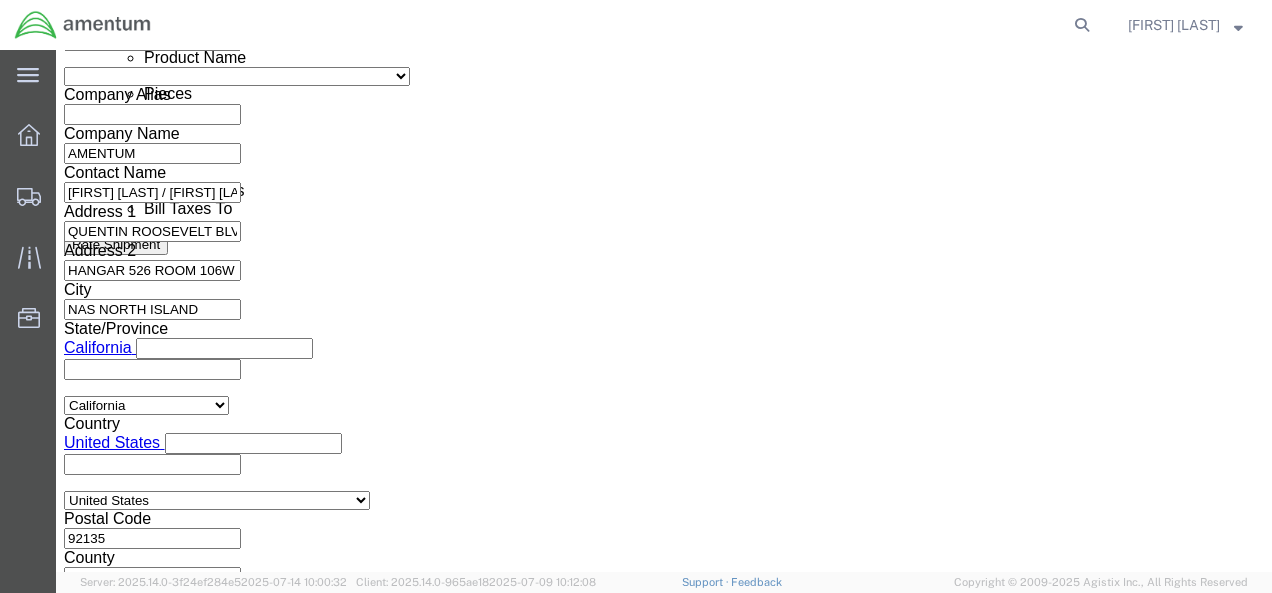 scroll, scrollTop: 0, scrollLeft: 0, axis: both 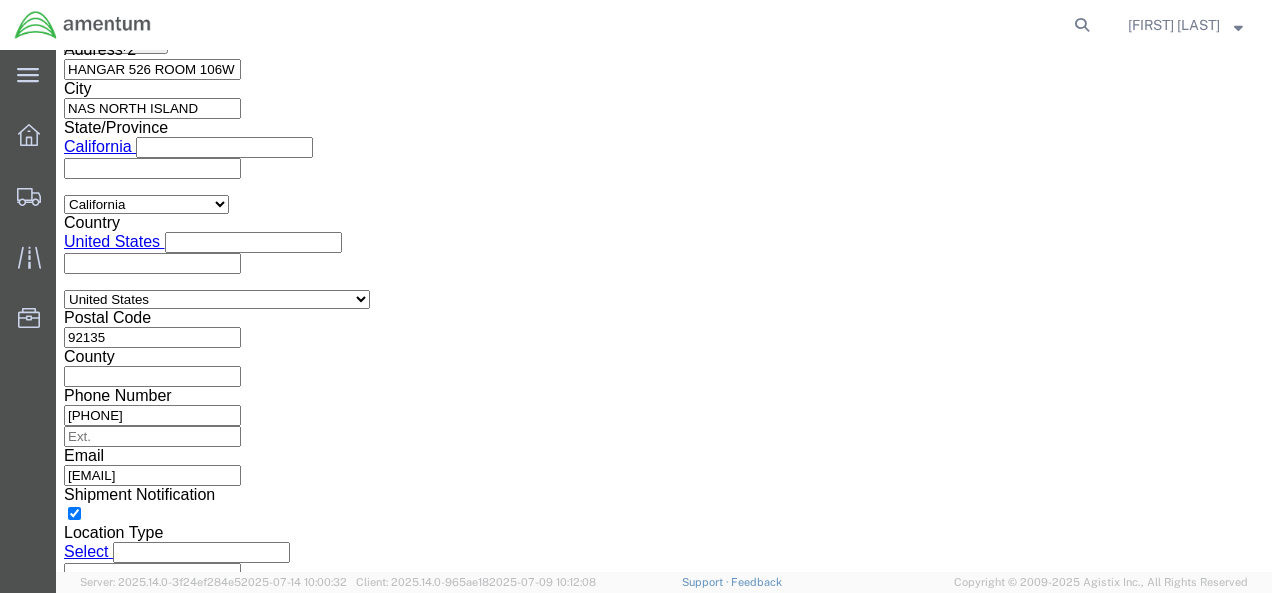 click on "12:32 PM" 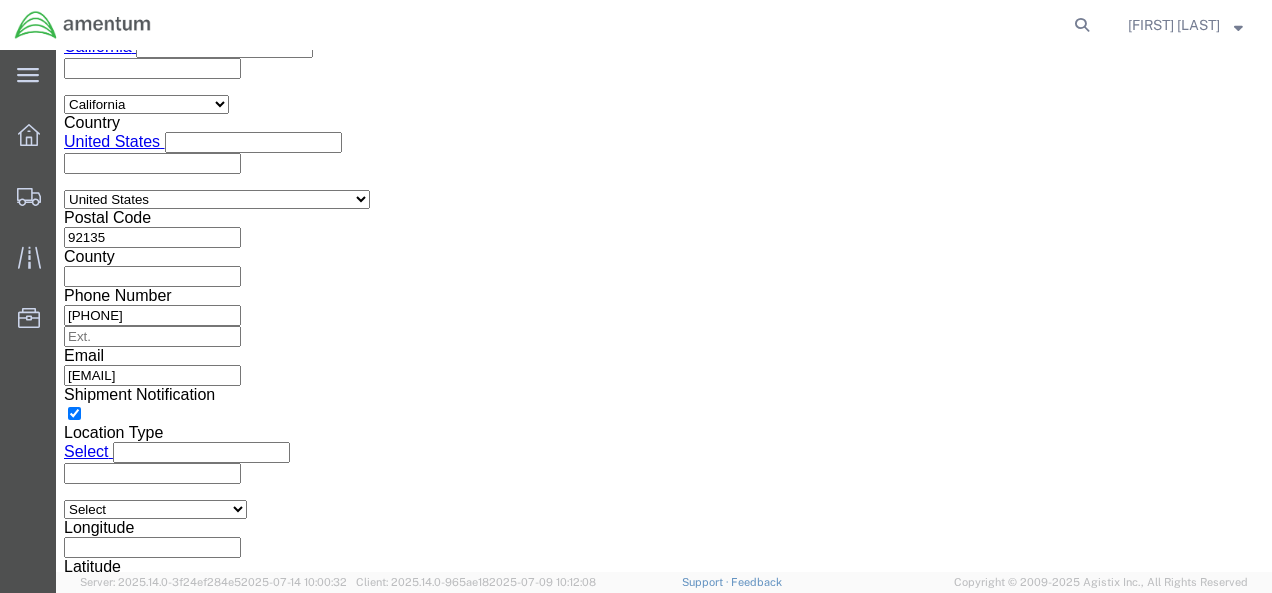 type on "[DATE]-001" 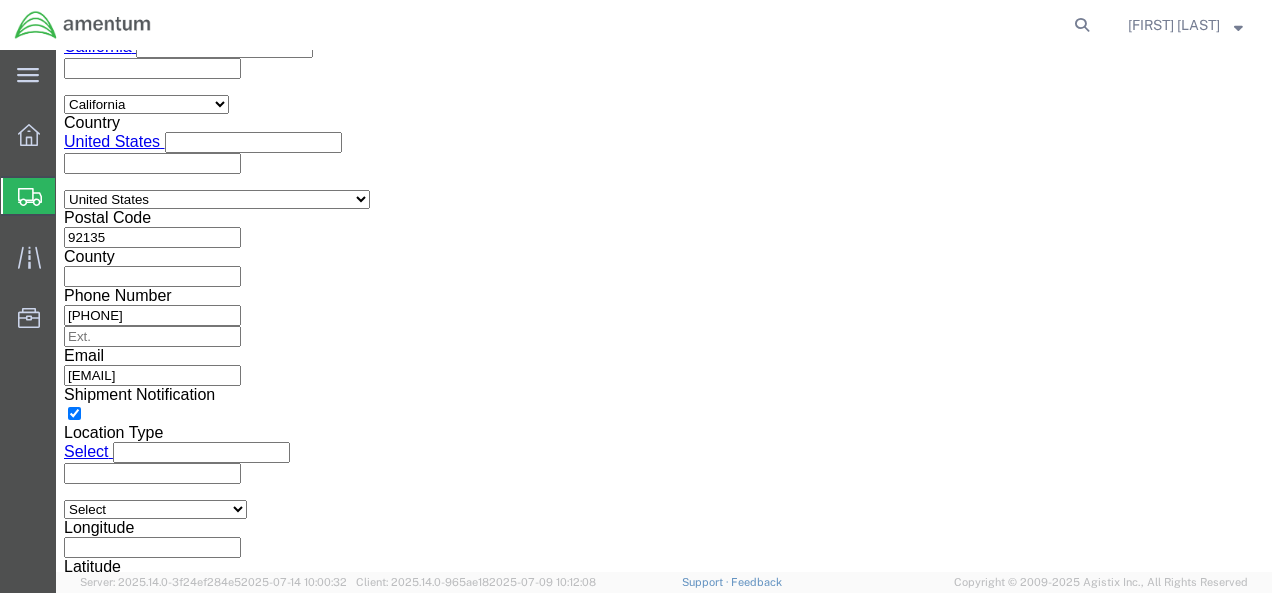 scroll, scrollTop: 200, scrollLeft: 0, axis: vertical 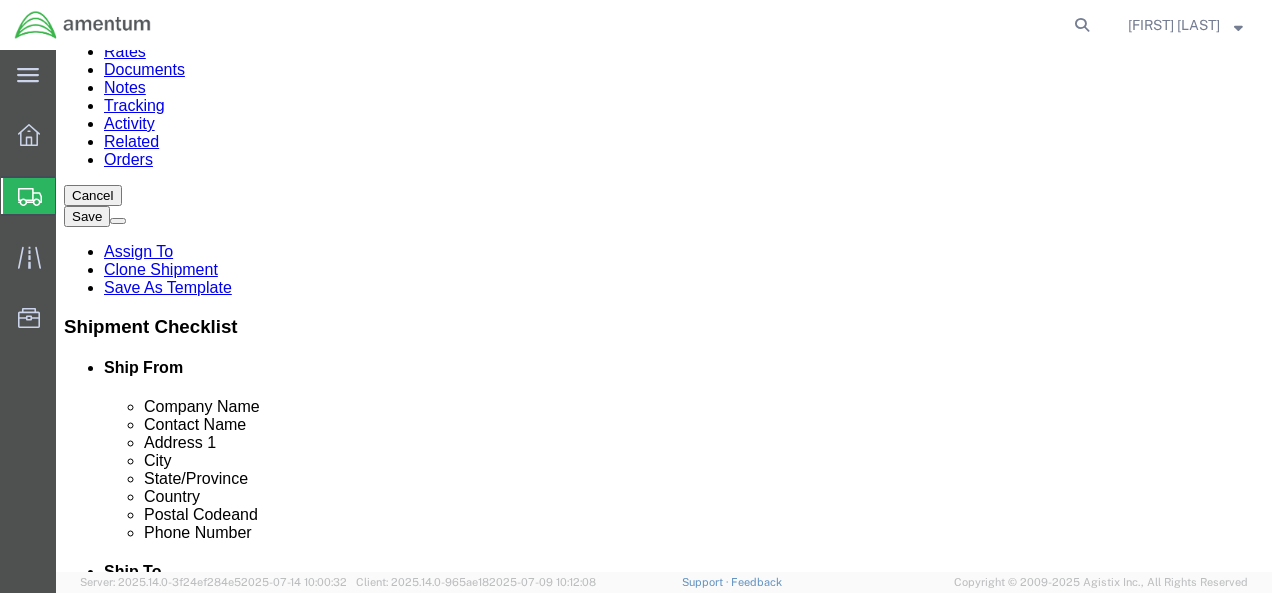 click on "Package Content
# 1
x
Package  Type  Select BCK Boxes Bale(s) Basket(s) Bolt(s) Bottle(s) Buckets Bulk Bundle(s) Can(s) Cardboard Box(es) Carton(s) Case(s) Cask(s) Crate(s) Crating Bid Required Cylinder(s) Drum(s) (Metal) Drum(s) (Plastic) Envelope HHDS Box Home Patient Box Large Box Large Boxes Large Water Box Loose Agricultrural Product Medium Box Medium Boxes Naked Cargo (UnPackaged) PAK Pail(s) Pallet Euro1 Pallet Euro2 Pallet Euro3 Pallet Euro6 Pallet(s) Oversized (Not Stackable) Pallet(s) Oversized (Stackable) Pallet(s) Standard (Not Stackable) Pallet(s) Standard (Stackable) Rack Roll(s) Skid(s) Slipsheet Small Box Small Boxes Small Water Box Tube Vendor Packaging Your Packaging
Carton Count
Number  1
Dimensions
Length
x
Width
x
Select cm ft in kgs" 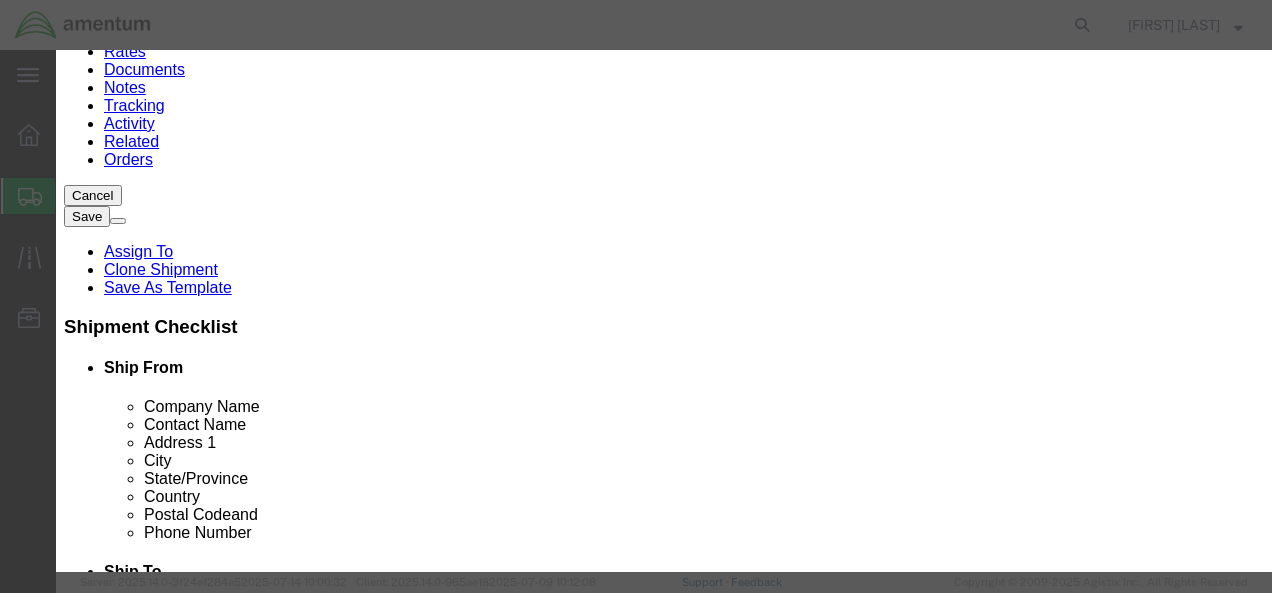 click 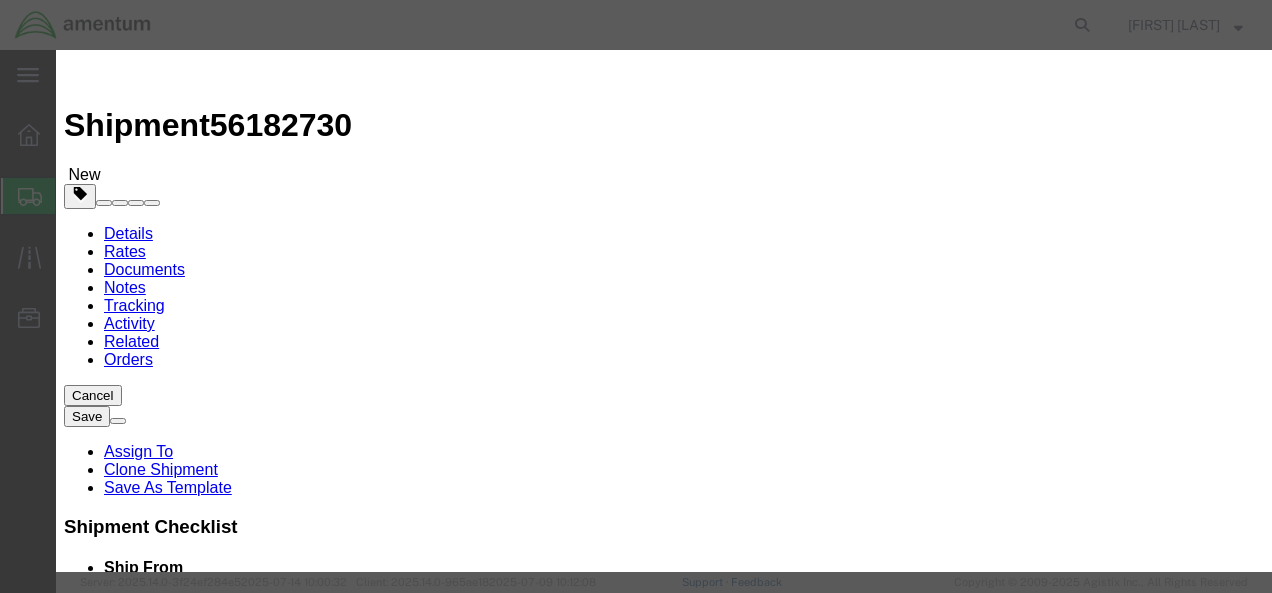 type on "AIRCRAFT PARTS" 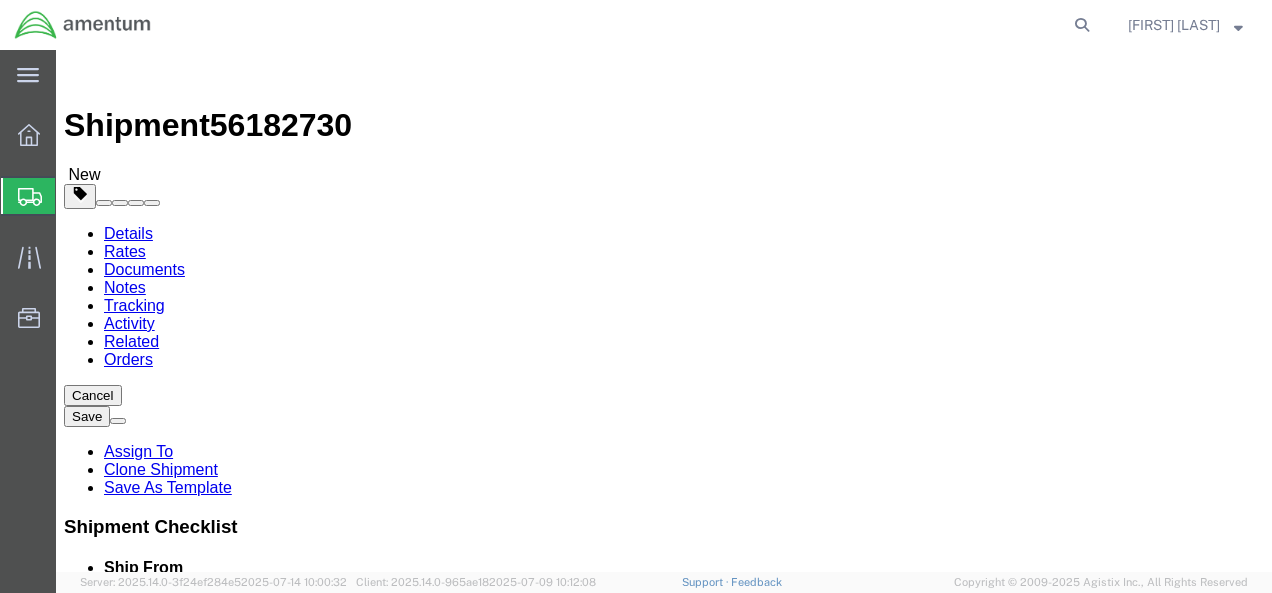 click 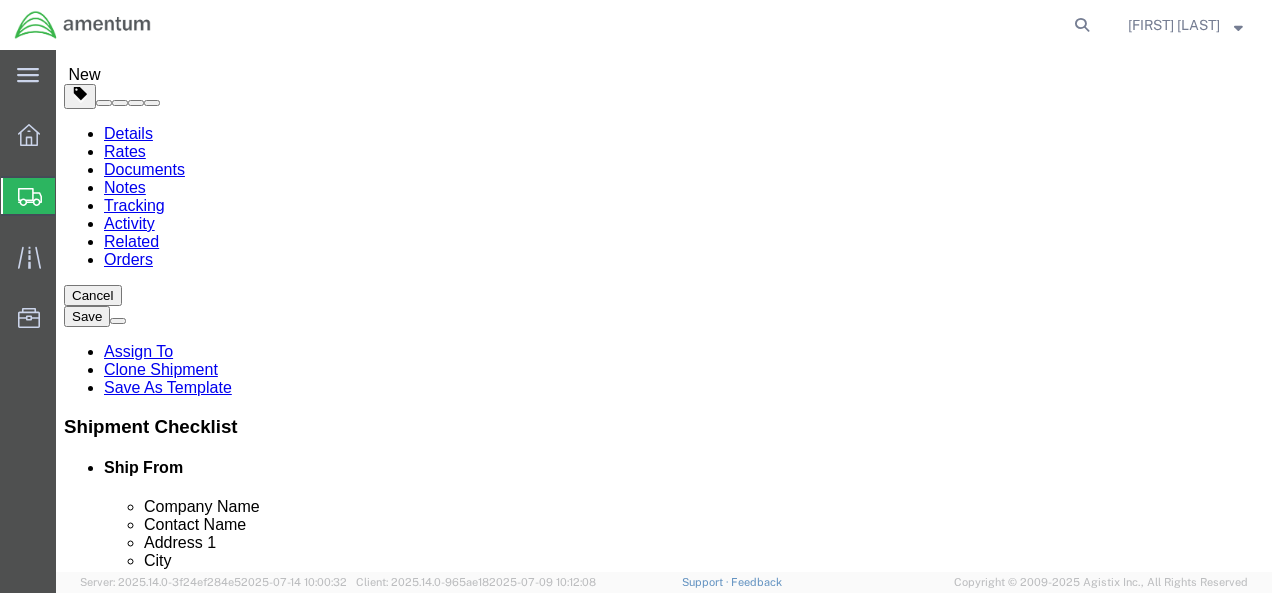 type on "7.00" 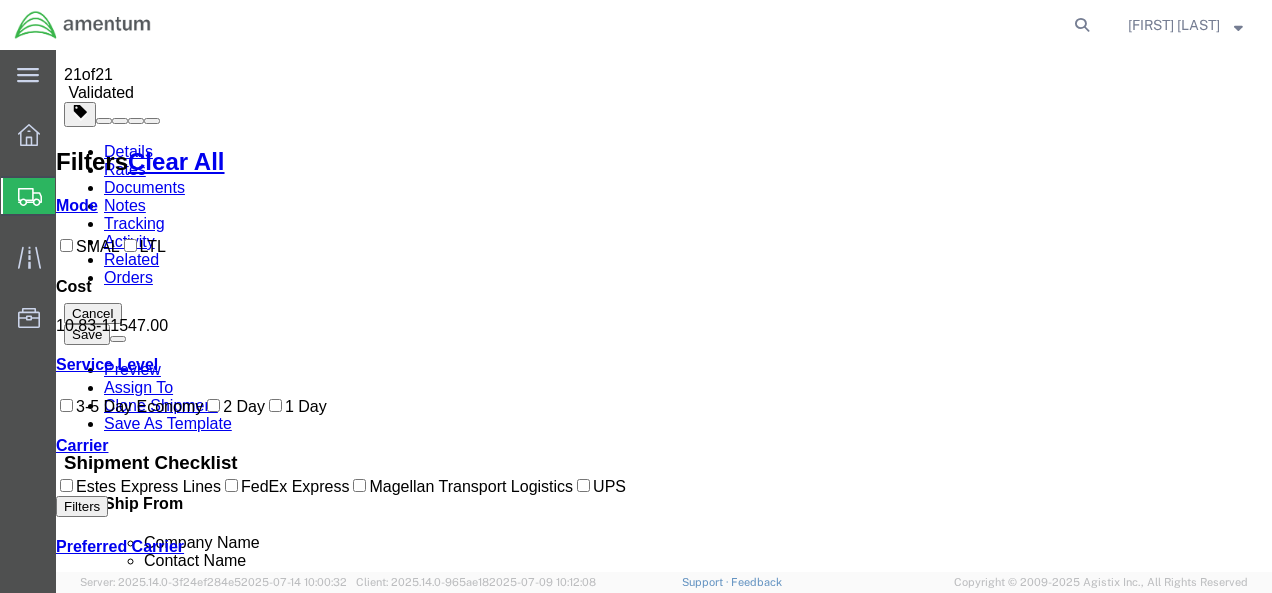 scroll, scrollTop: 0, scrollLeft: 0, axis: both 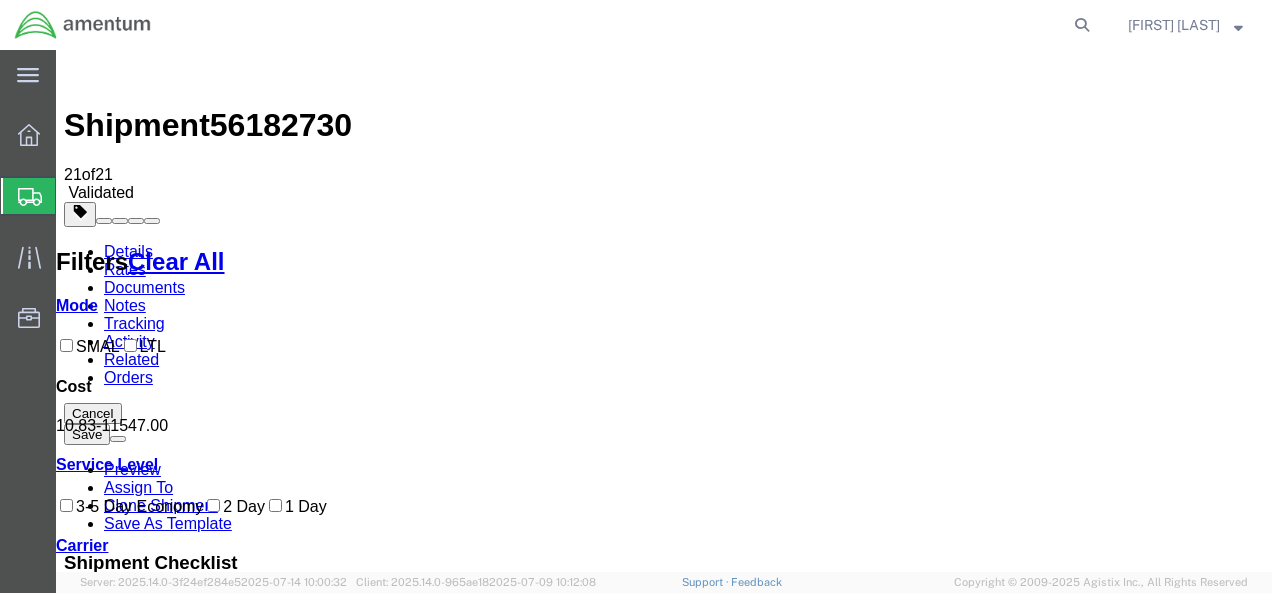 click on "Book" at bounding box center (978, 1737) 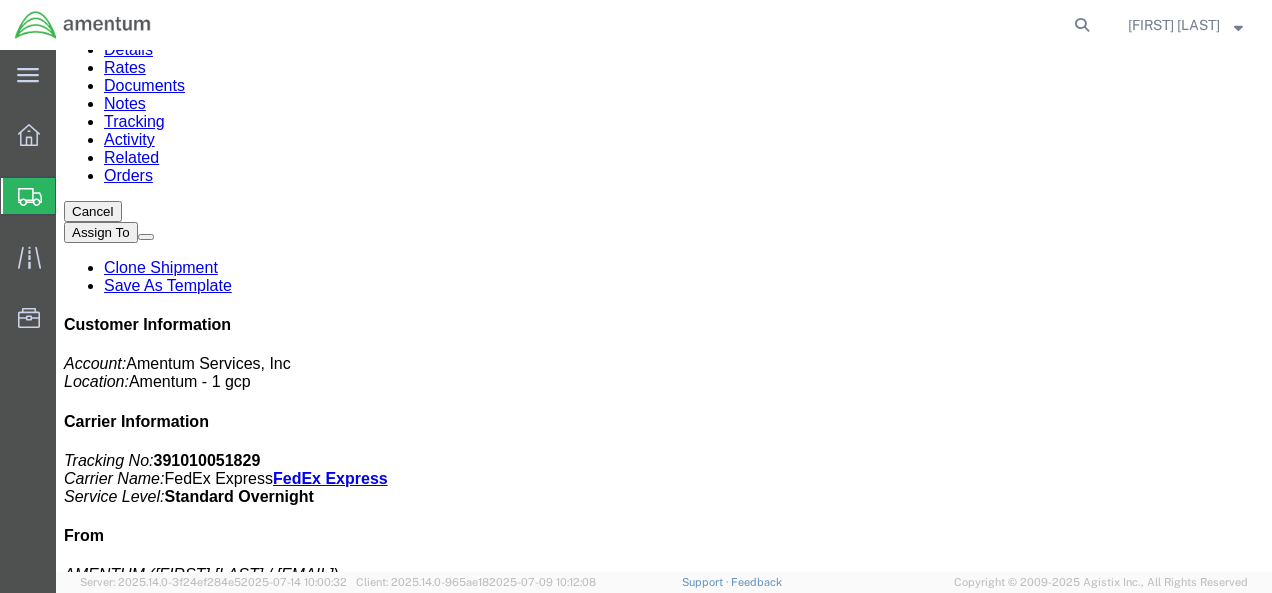 scroll, scrollTop: 0, scrollLeft: 0, axis: both 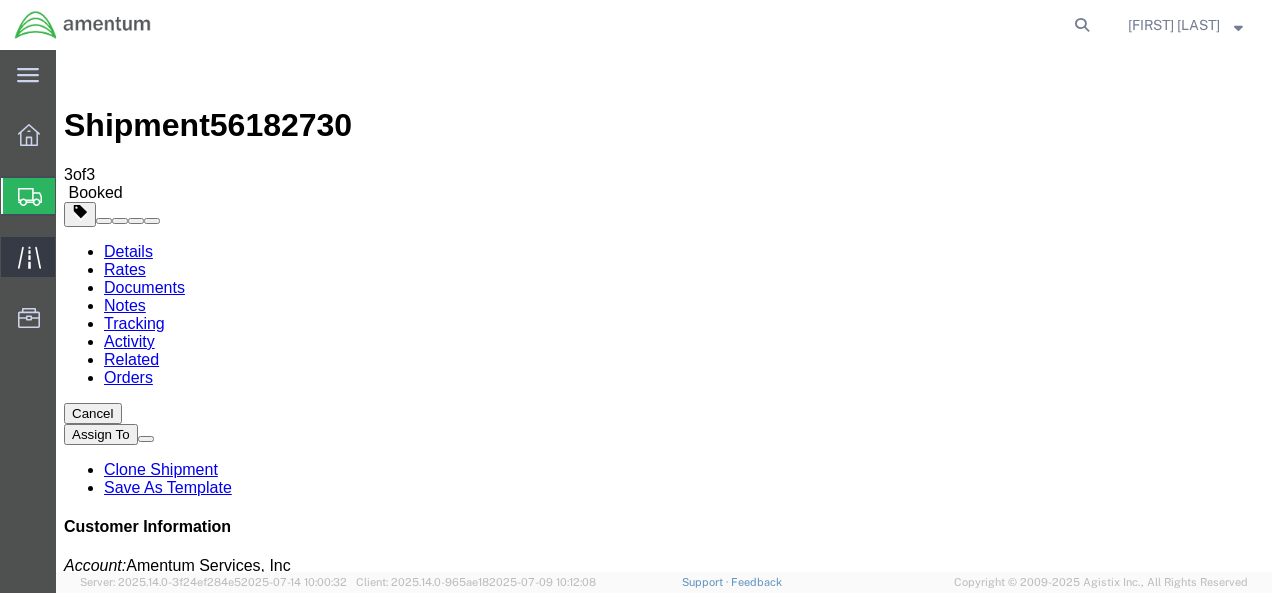 click 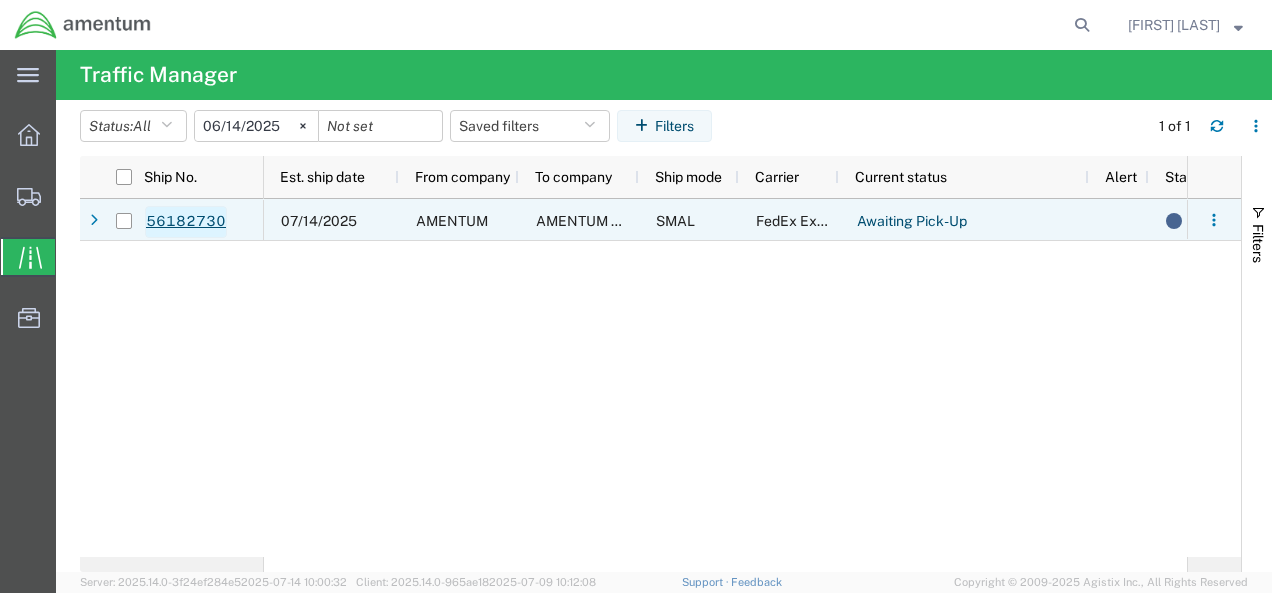 click on "56182730" 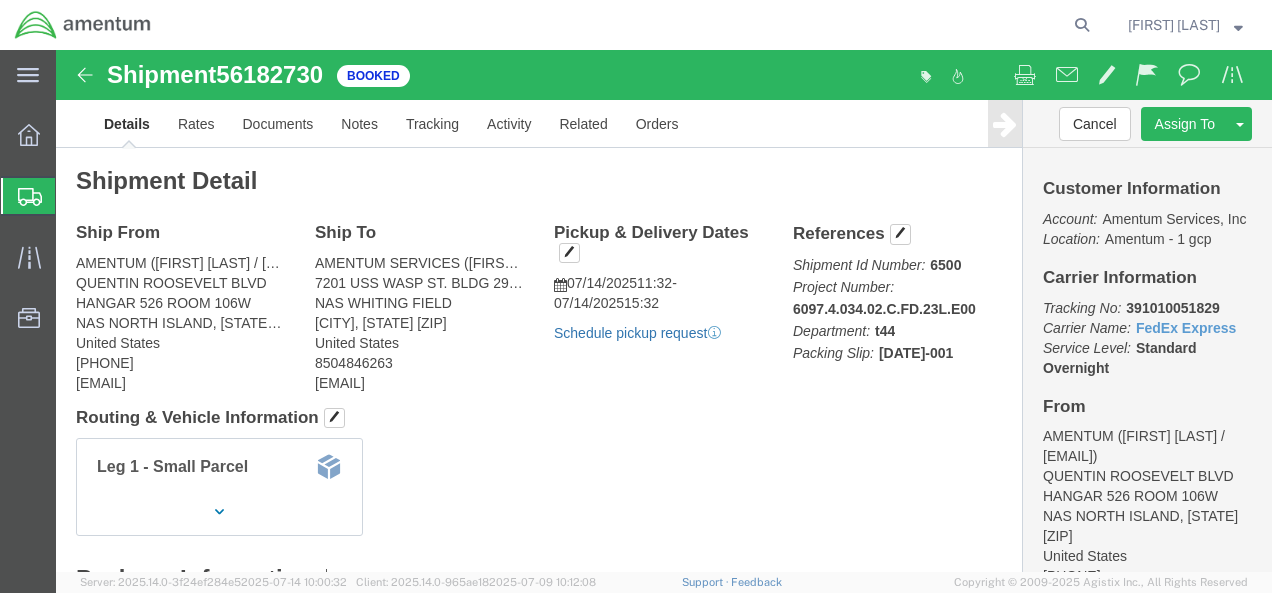 click on "Schedule pickup request" 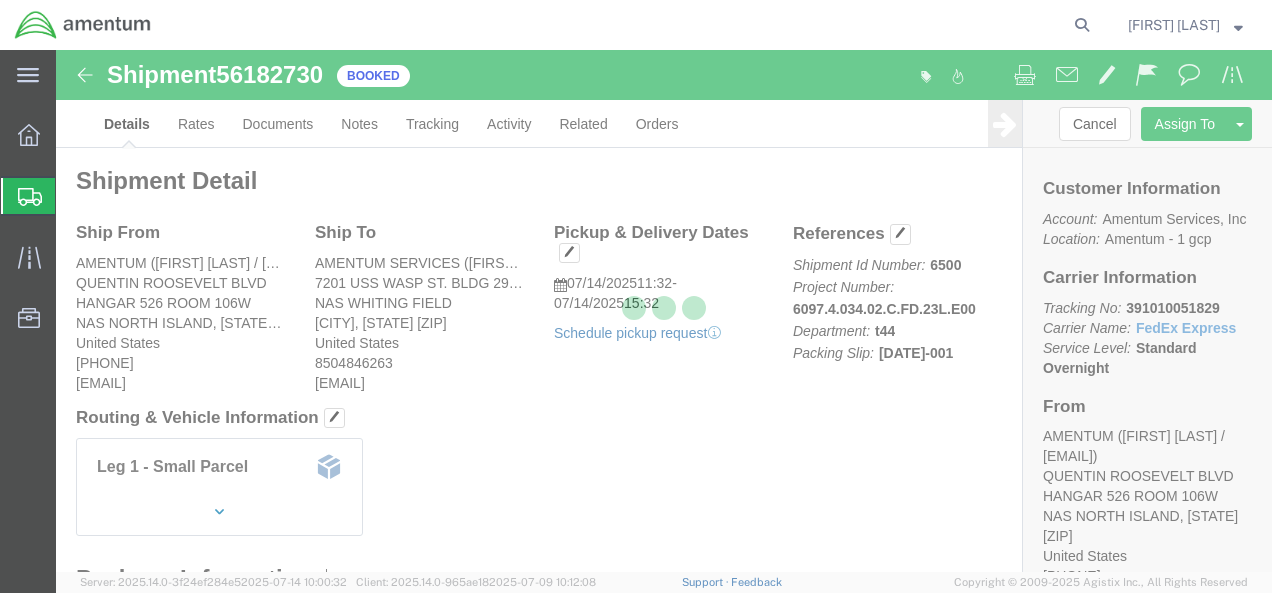 scroll, scrollTop: 0, scrollLeft: 0, axis: both 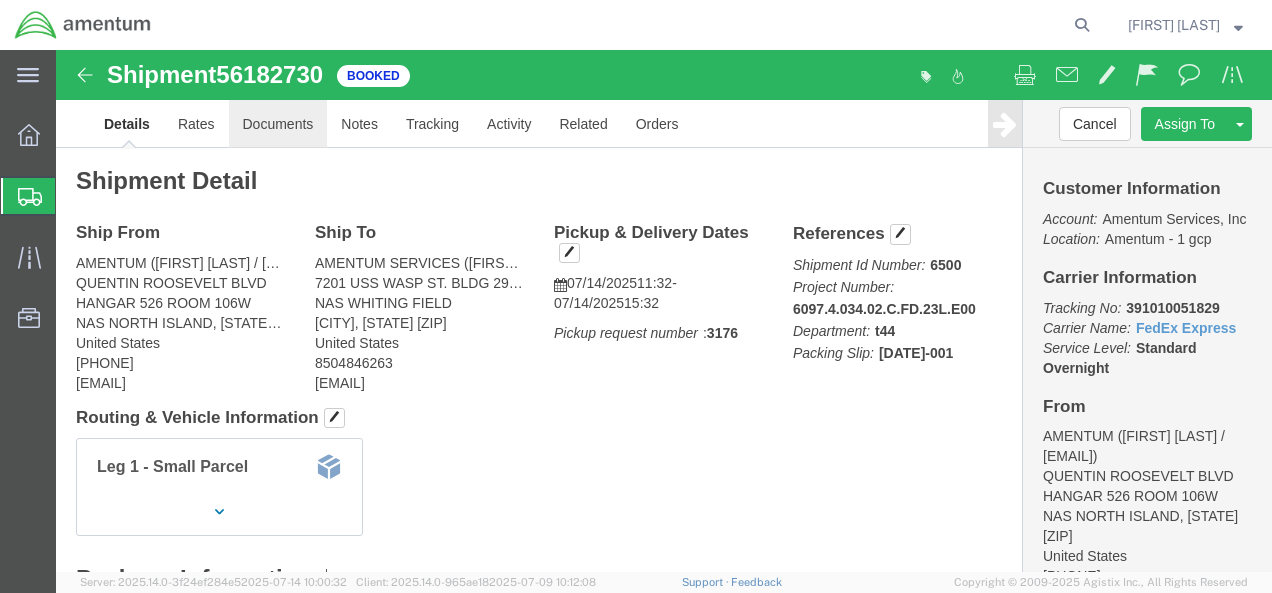 click on "Documents" 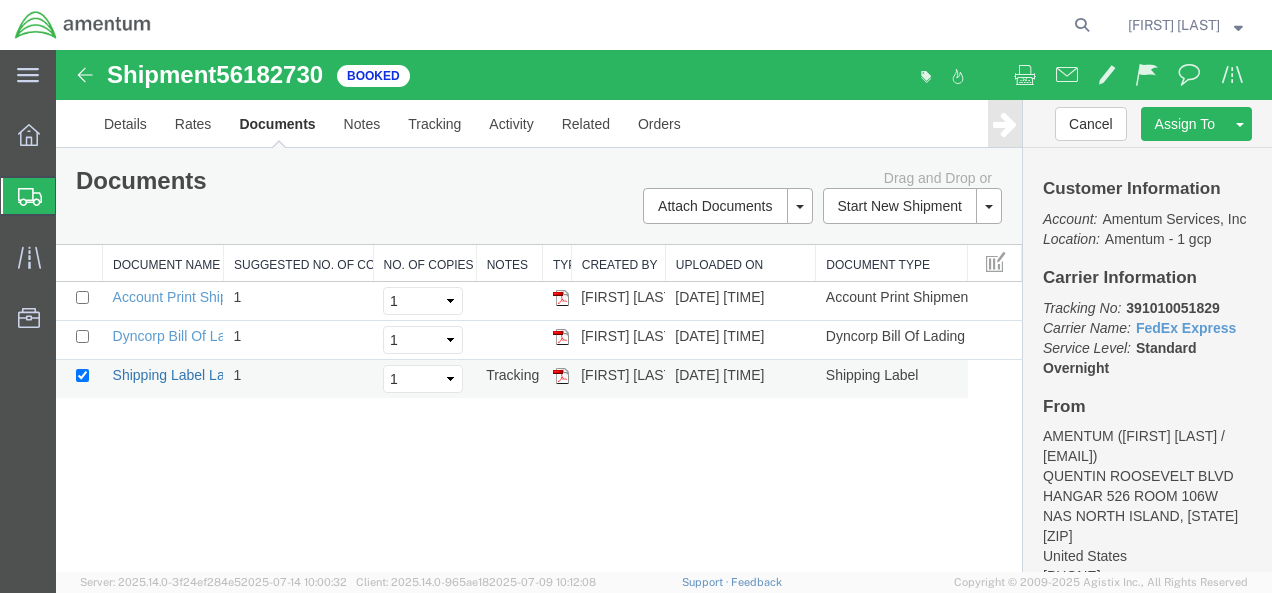 click on "Shipping Label Laser" at bounding box center [179, 375] 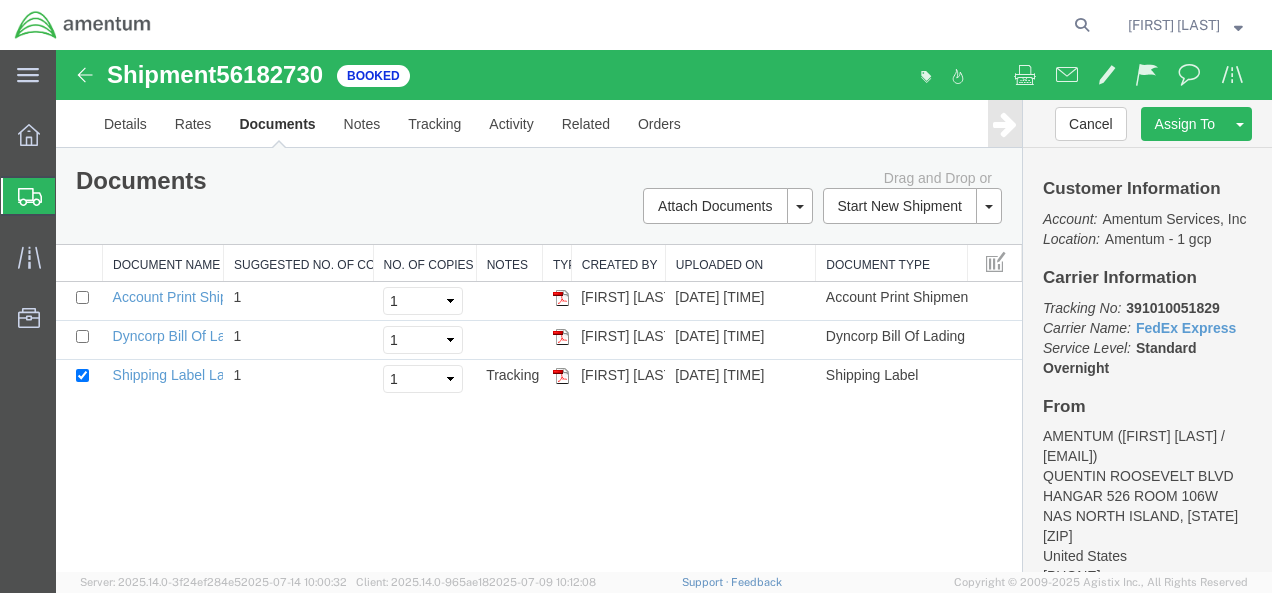click 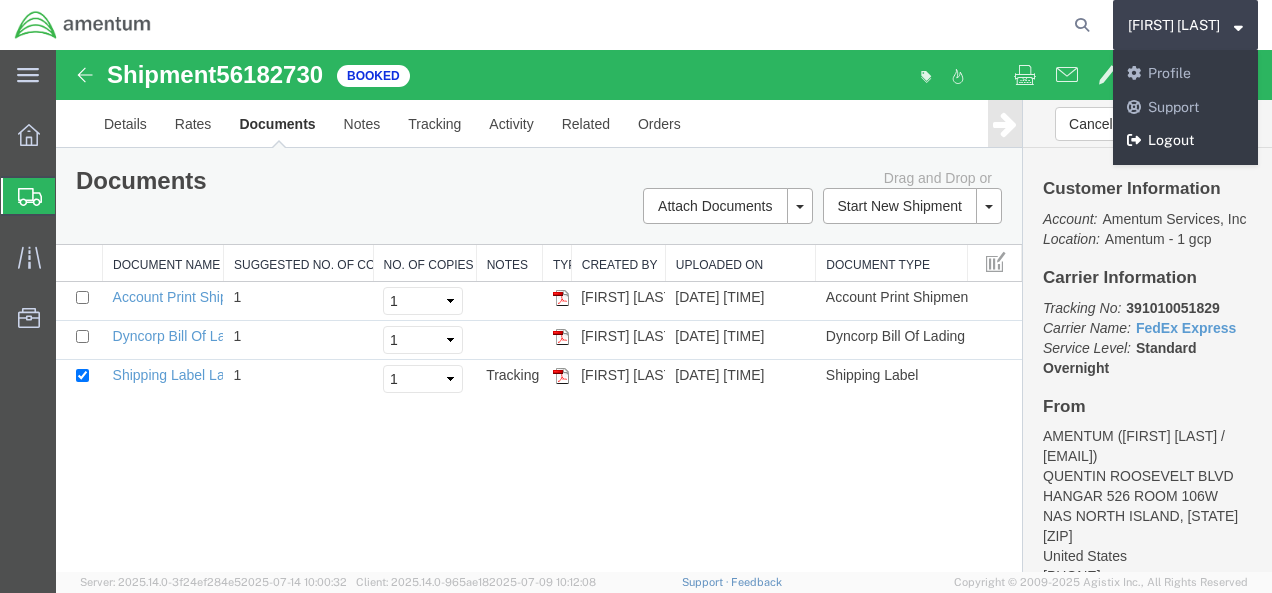 click on "Logout" 